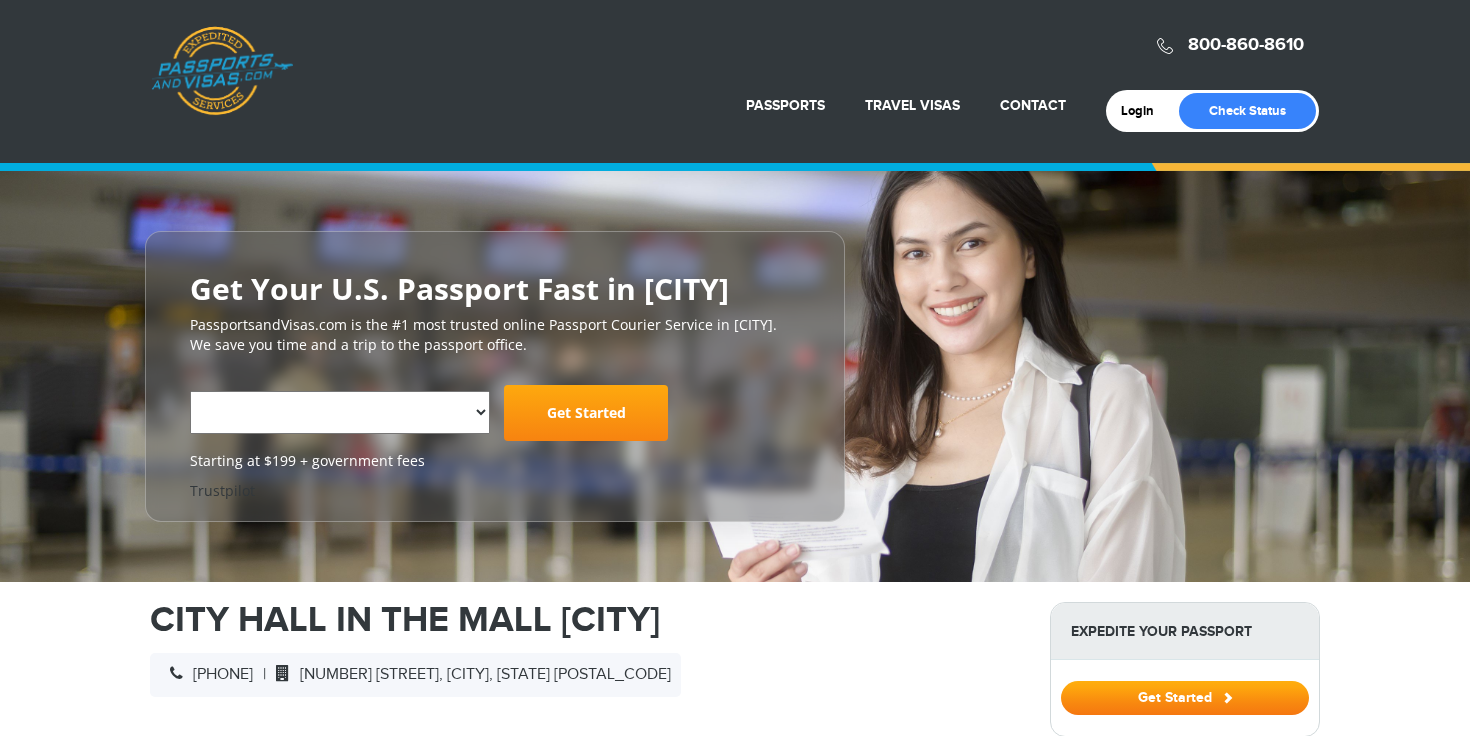 scroll, scrollTop: 19, scrollLeft: 0, axis: vertical 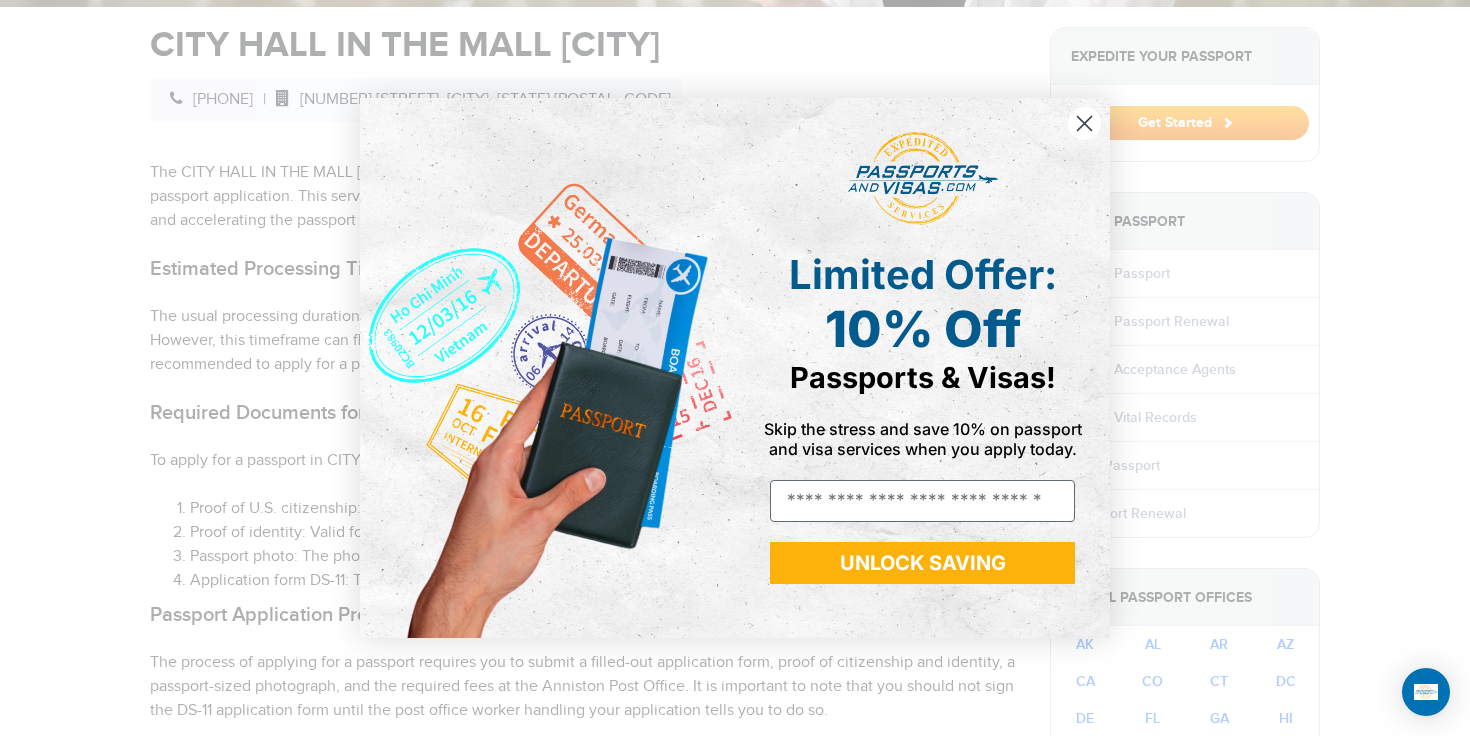 click at bounding box center [1084, 123] 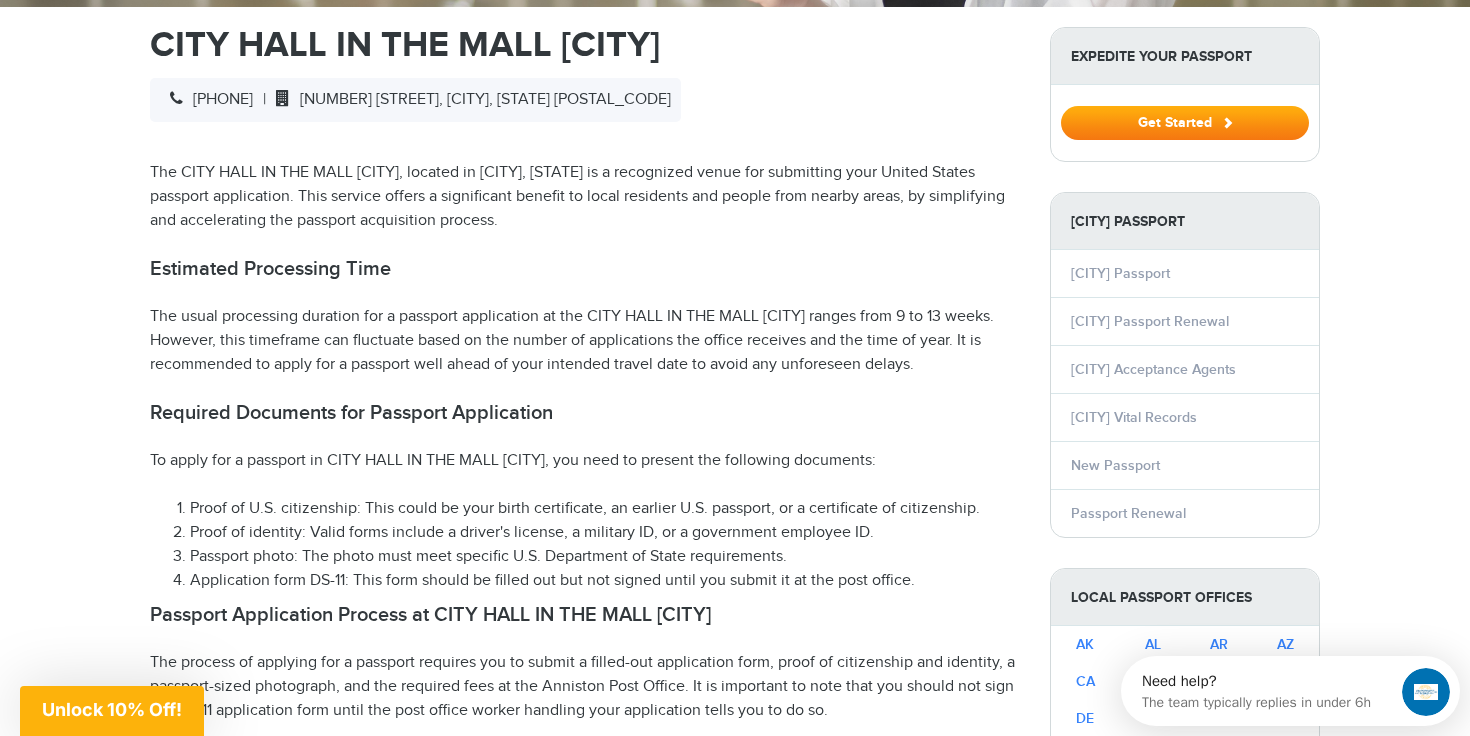 scroll, scrollTop: 0, scrollLeft: 0, axis: both 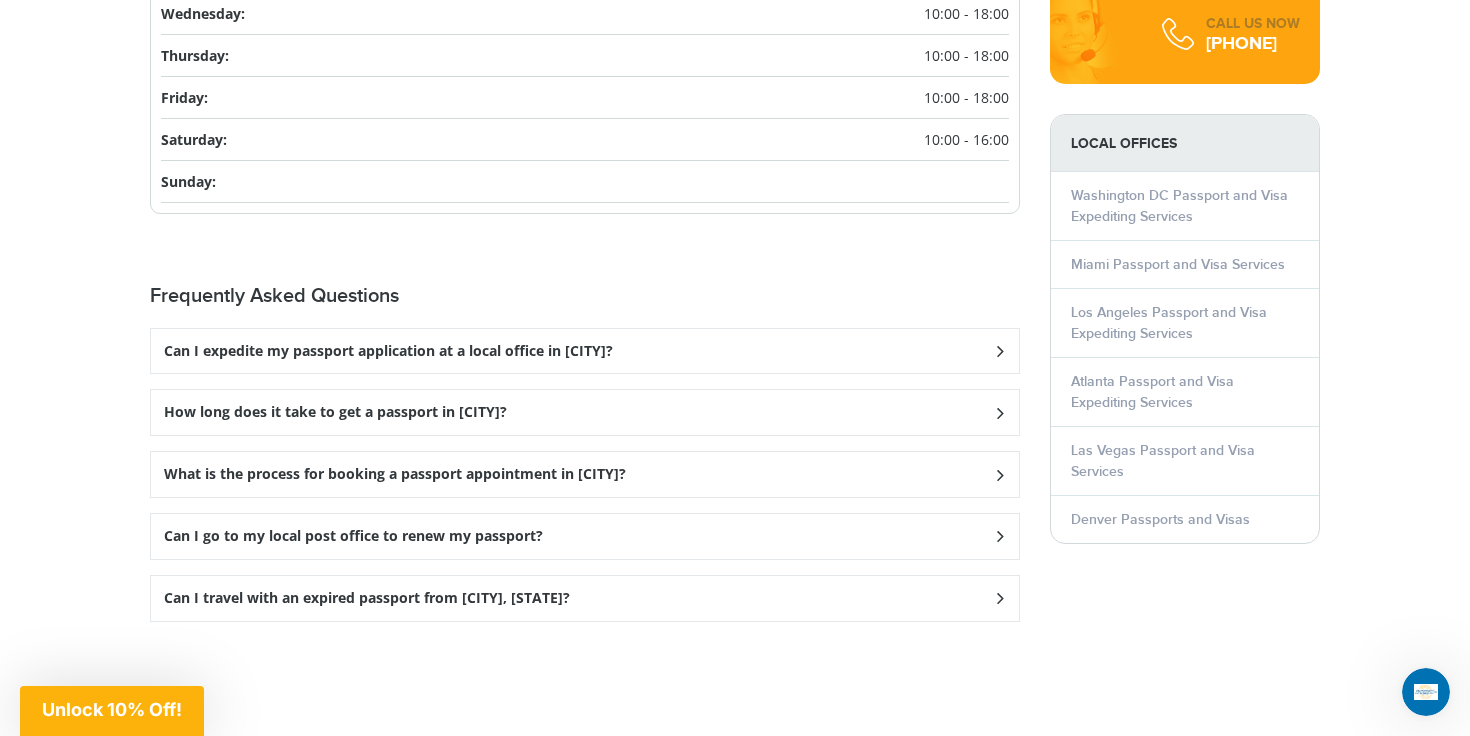 click on "Can I expedite my passport application at a local office in Coral Springs?" at bounding box center [388, 351] 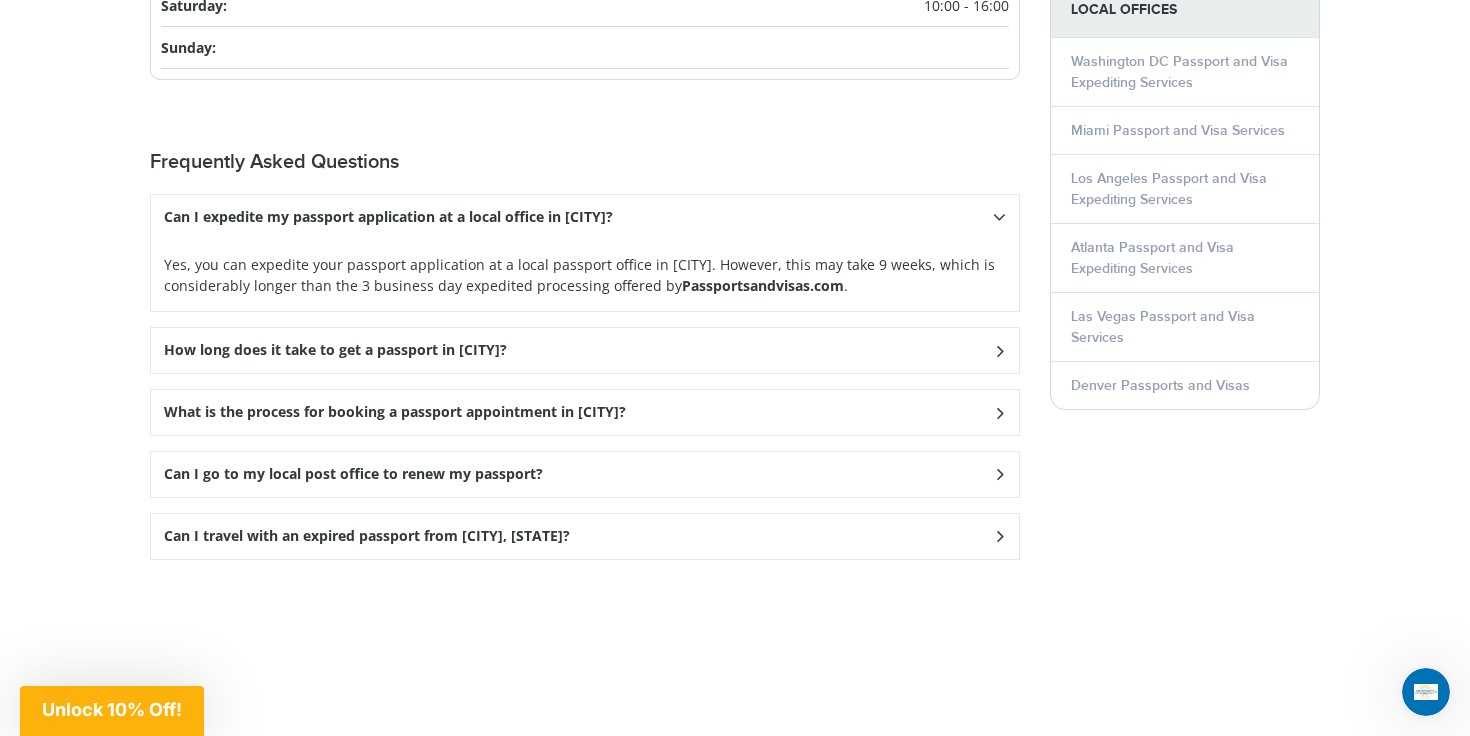 scroll, scrollTop: 2685, scrollLeft: 0, axis: vertical 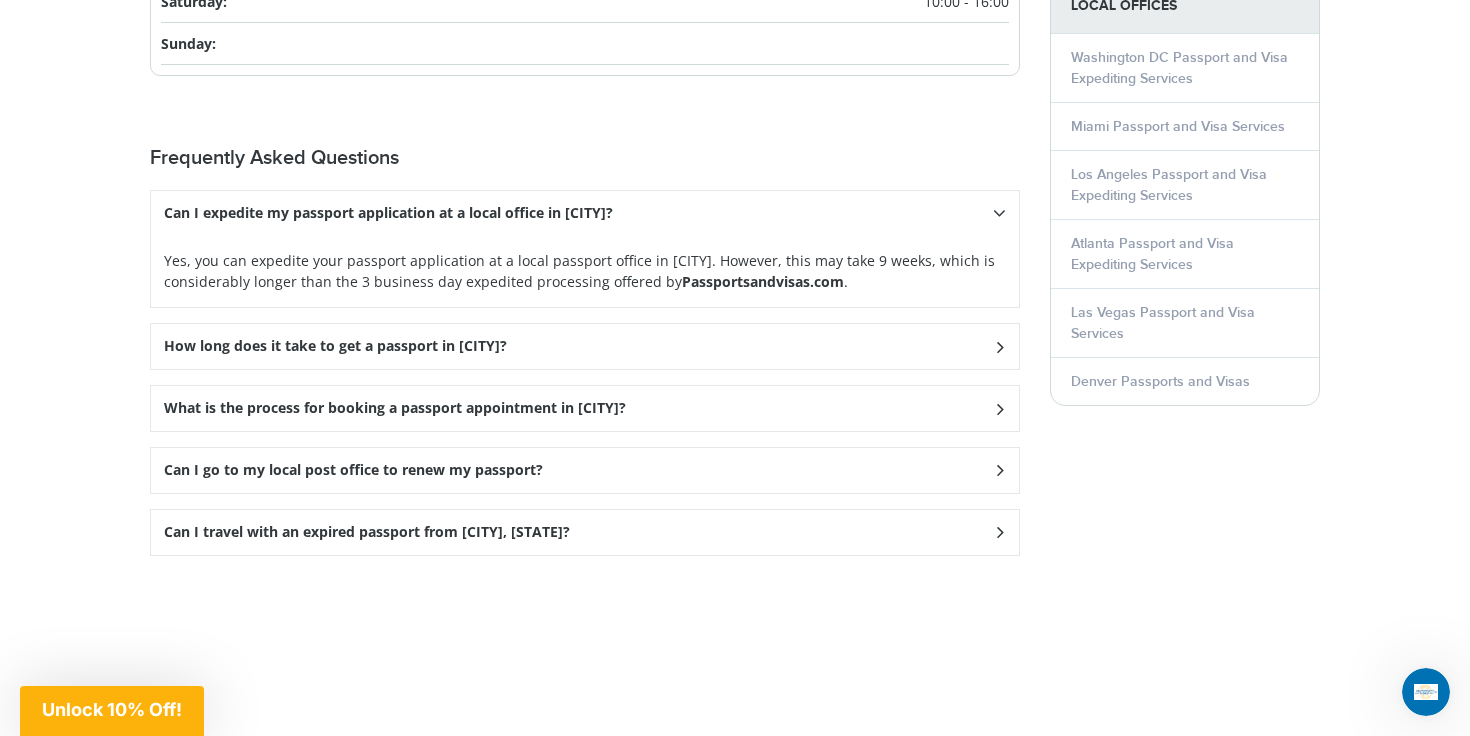 click on "How long does it take to get a passport in Coral Springs?" at bounding box center [585, 213] 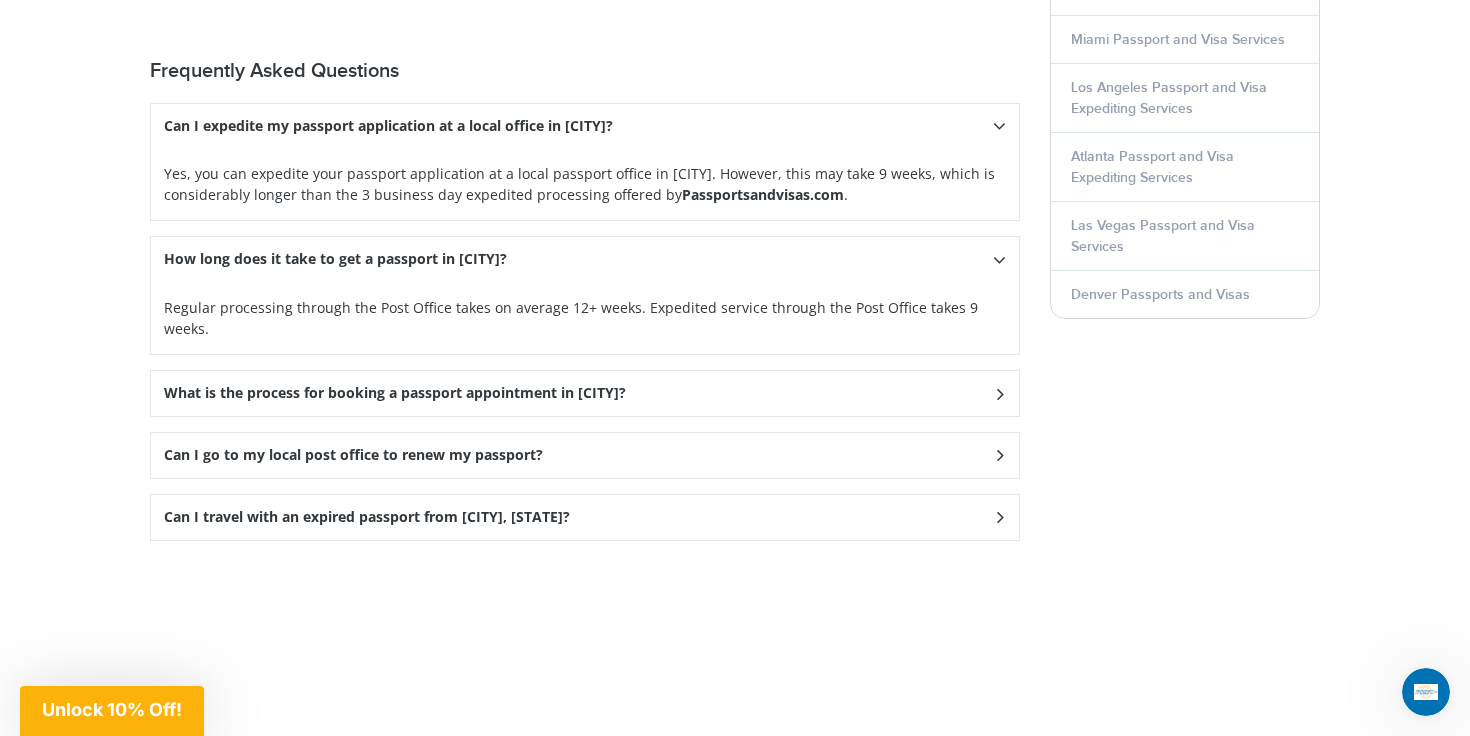 scroll, scrollTop: 2801, scrollLeft: 0, axis: vertical 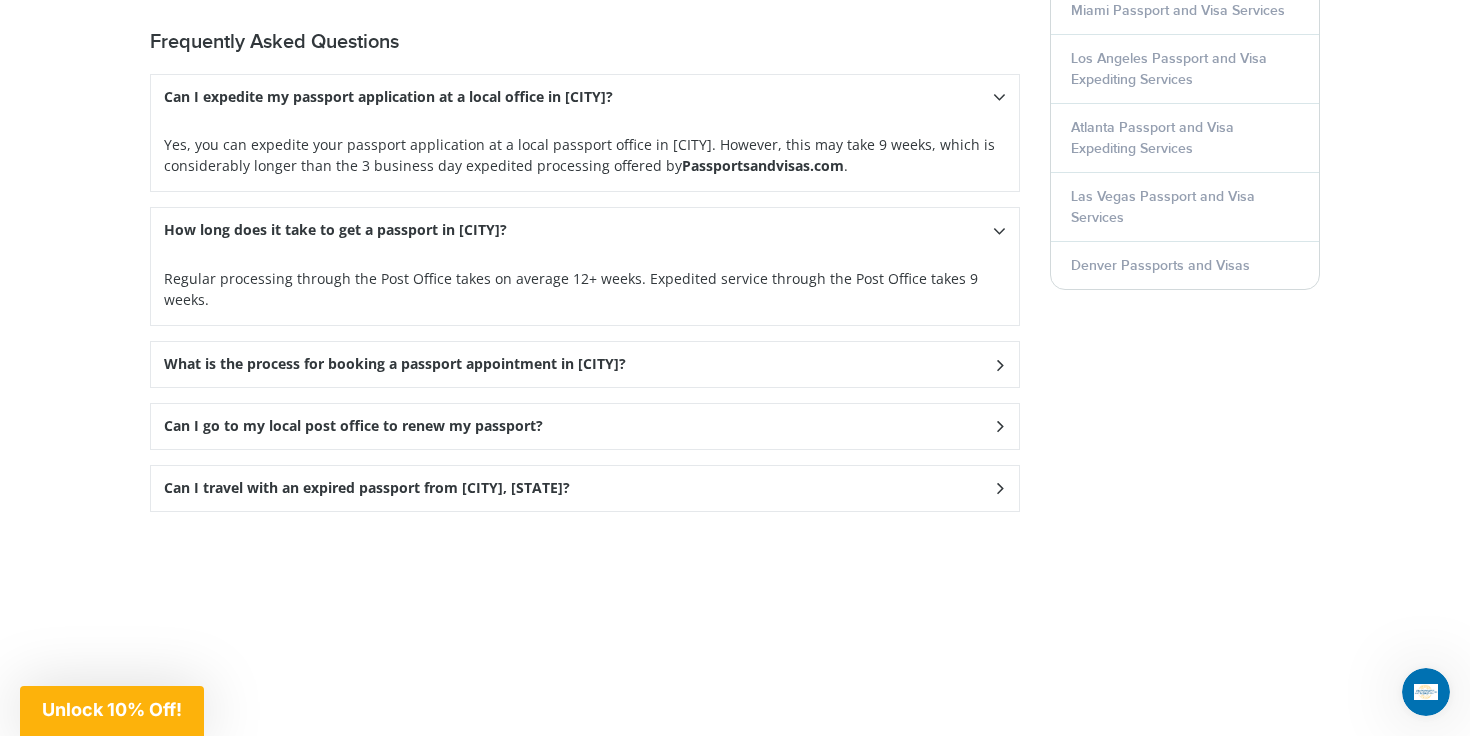 click on "Can I travel with an expired passport from Coral Springs, FL?" at bounding box center (585, 97) 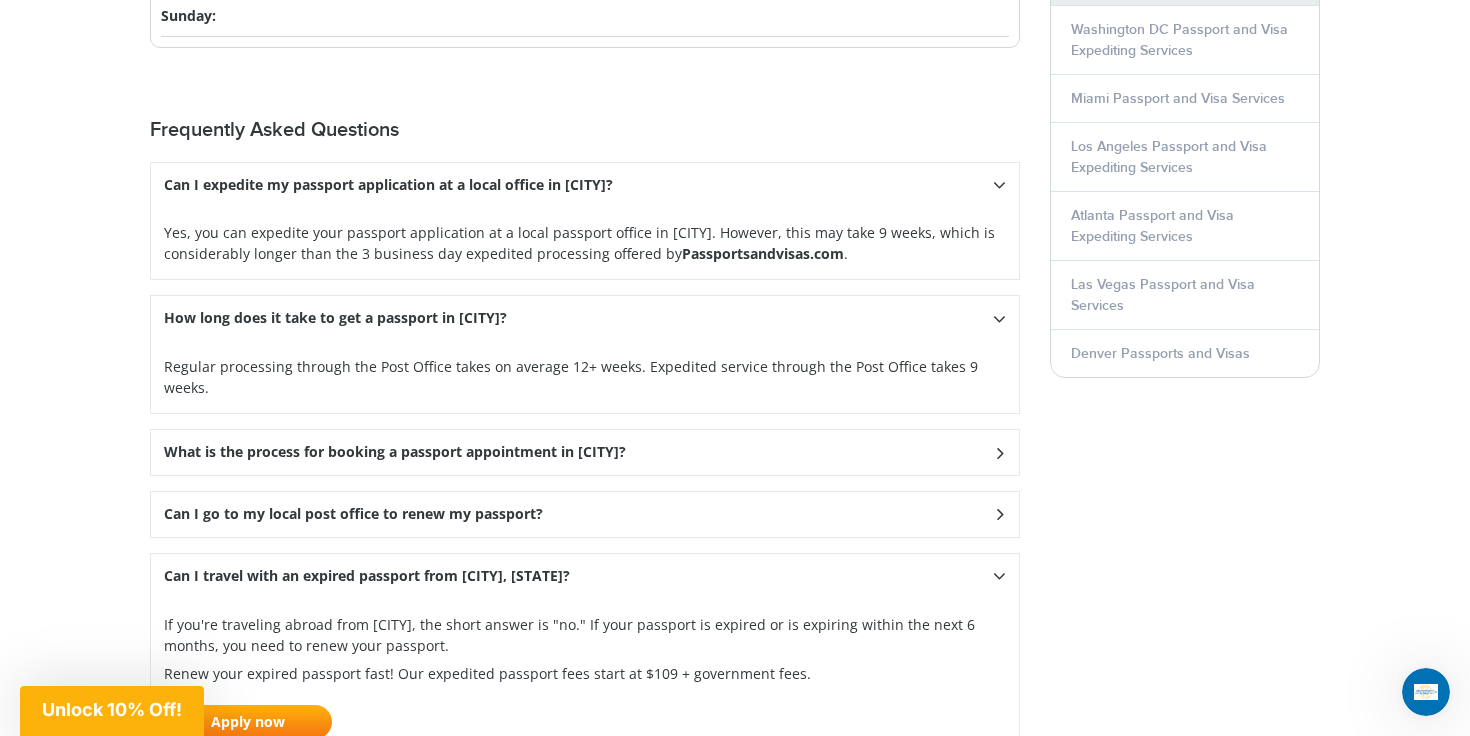 scroll, scrollTop: 2697, scrollLeft: 0, axis: vertical 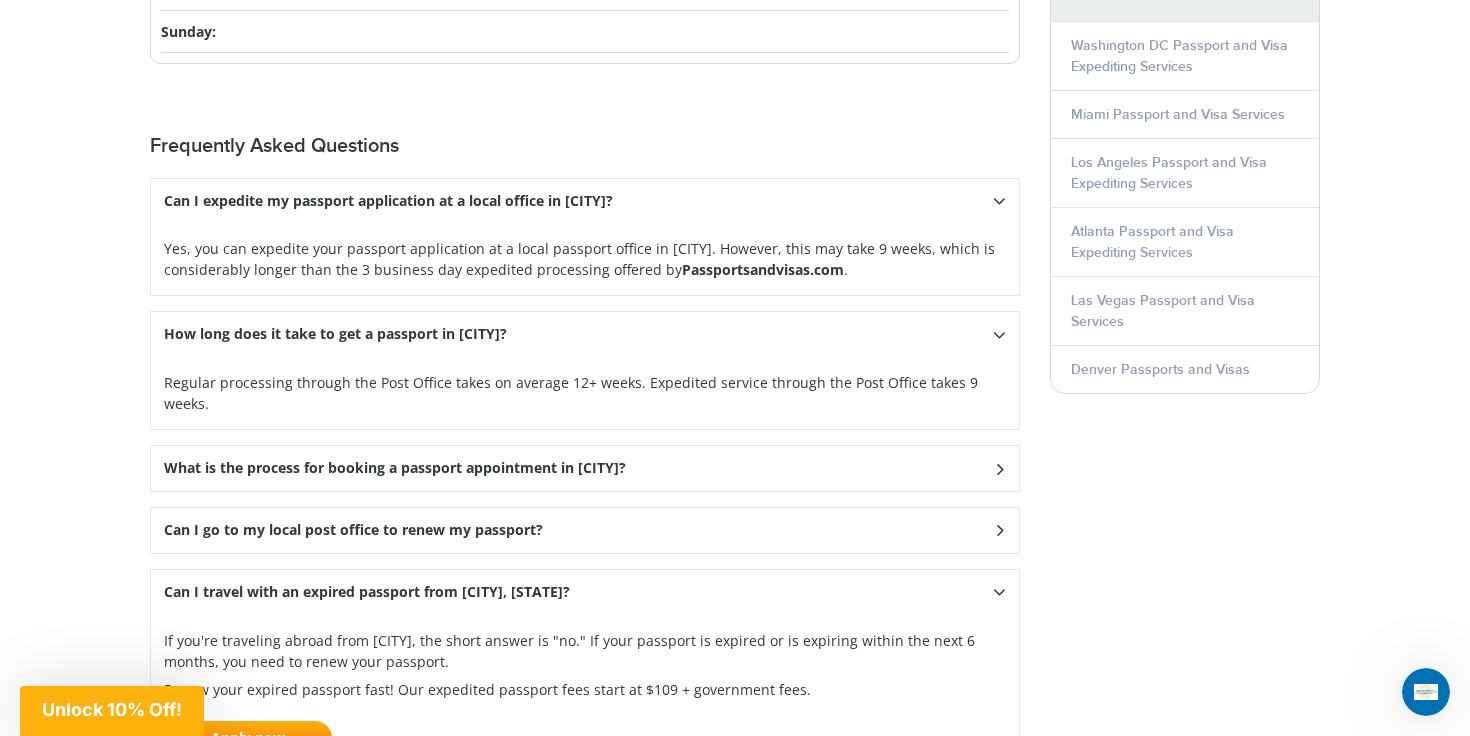 click on "Passportsandvisas.com" at bounding box center [763, 269] 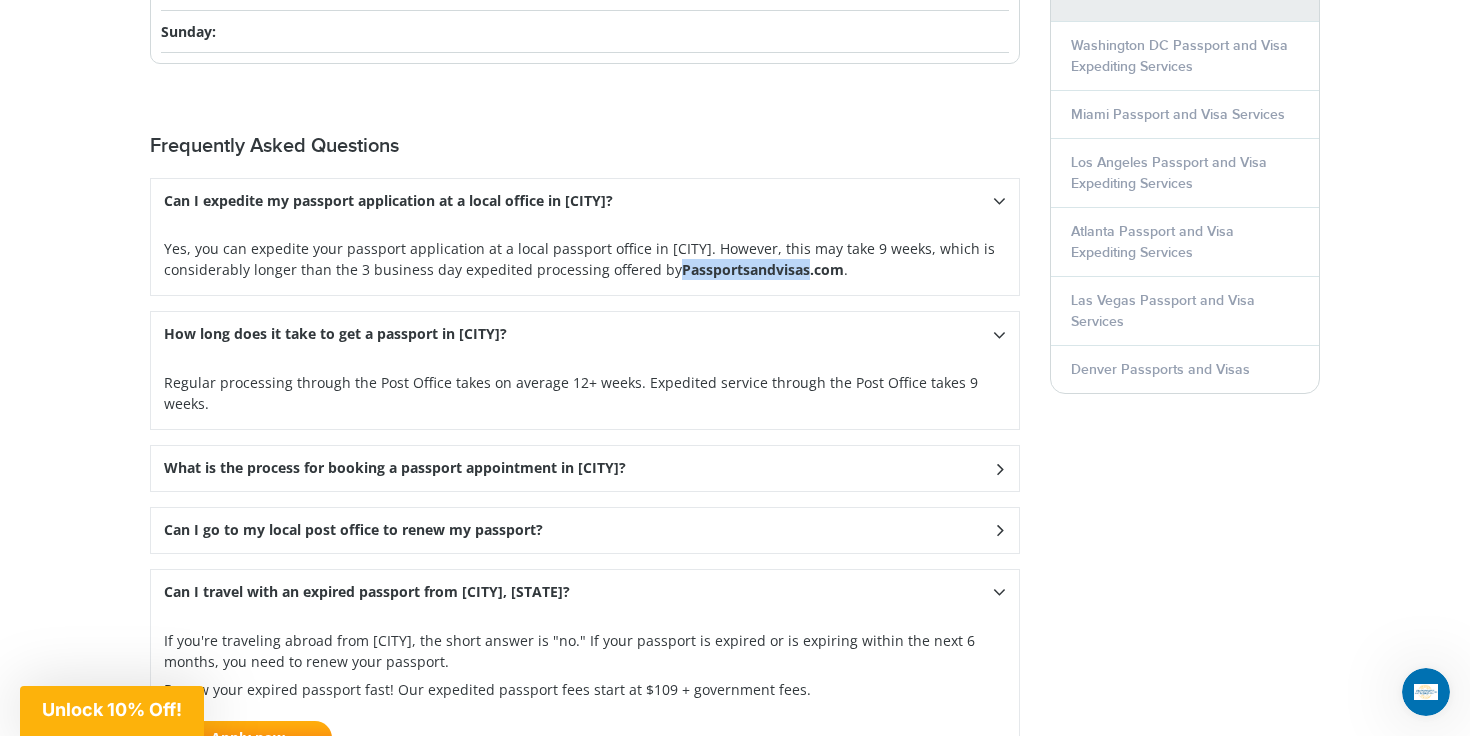 click on "Passportsandvisas.com" at bounding box center (763, 269) 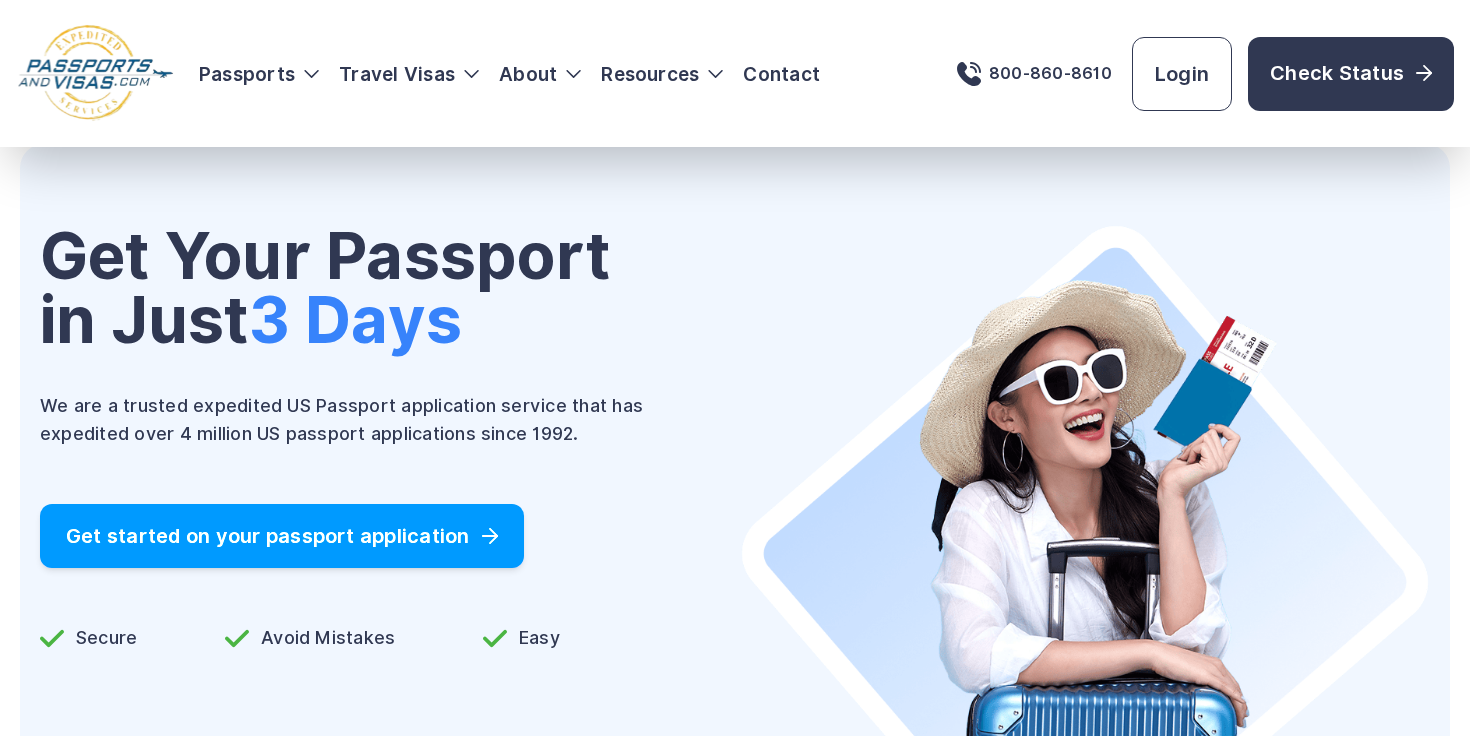 scroll, scrollTop: 76, scrollLeft: 0, axis: vertical 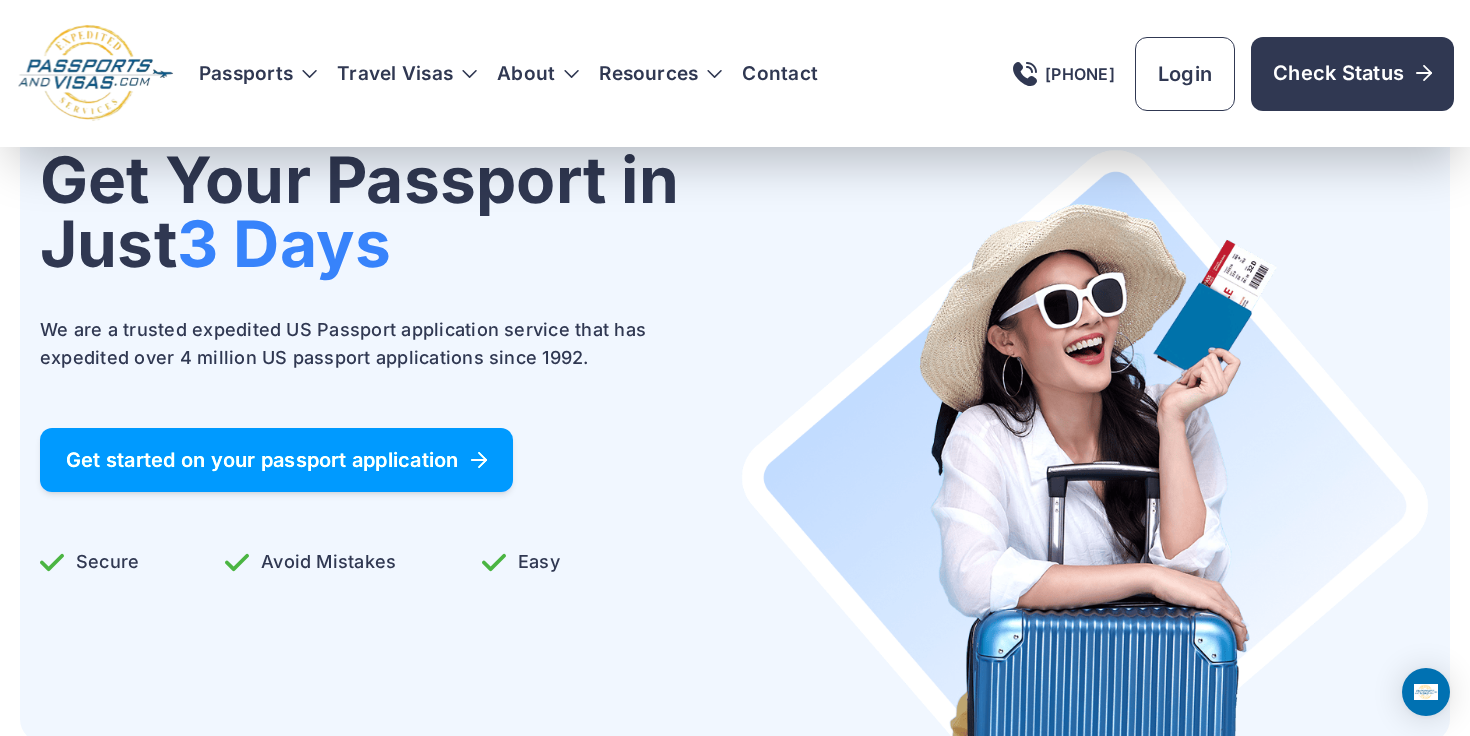 click on "Get started on your passport application" at bounding box center [276, 460] 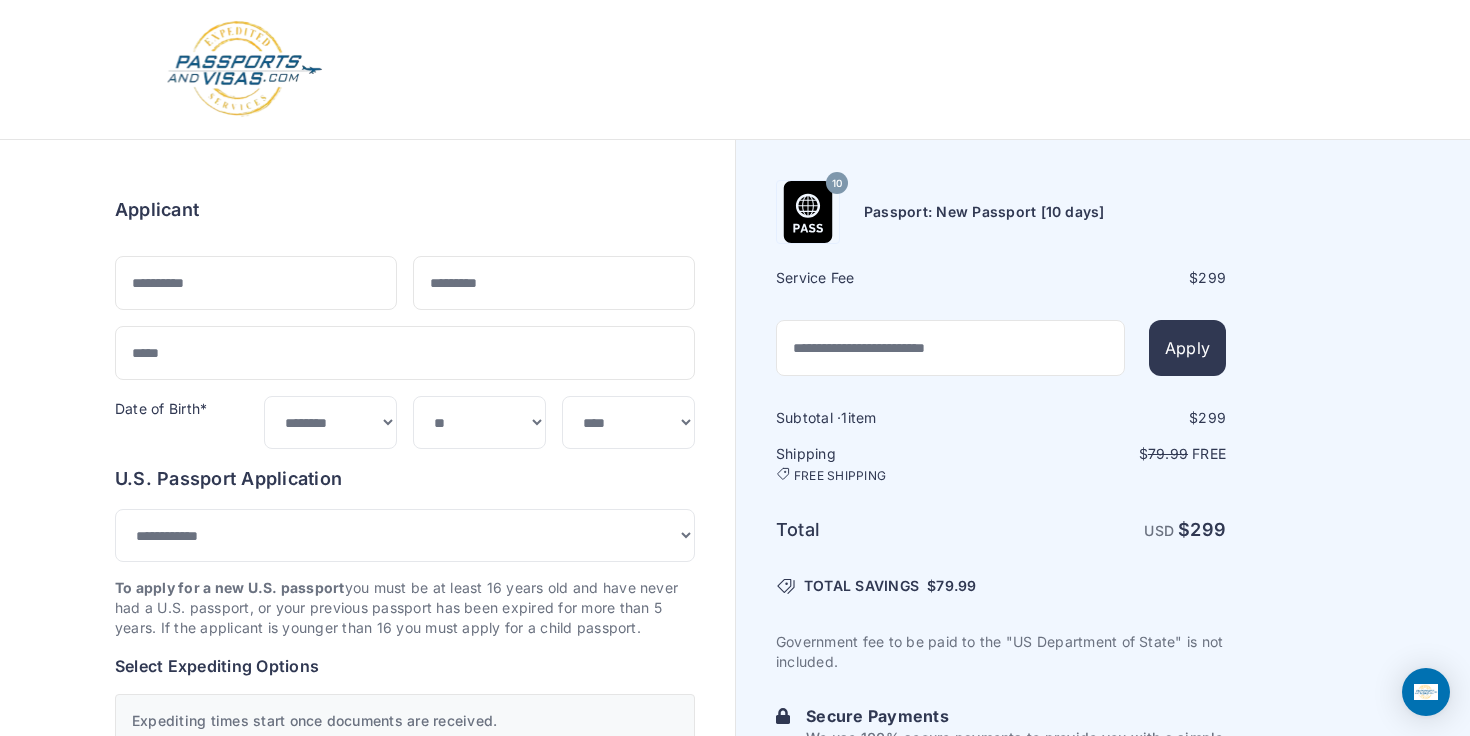 scroll, scrollTop: 0, scrollLeft: 0, axis: both 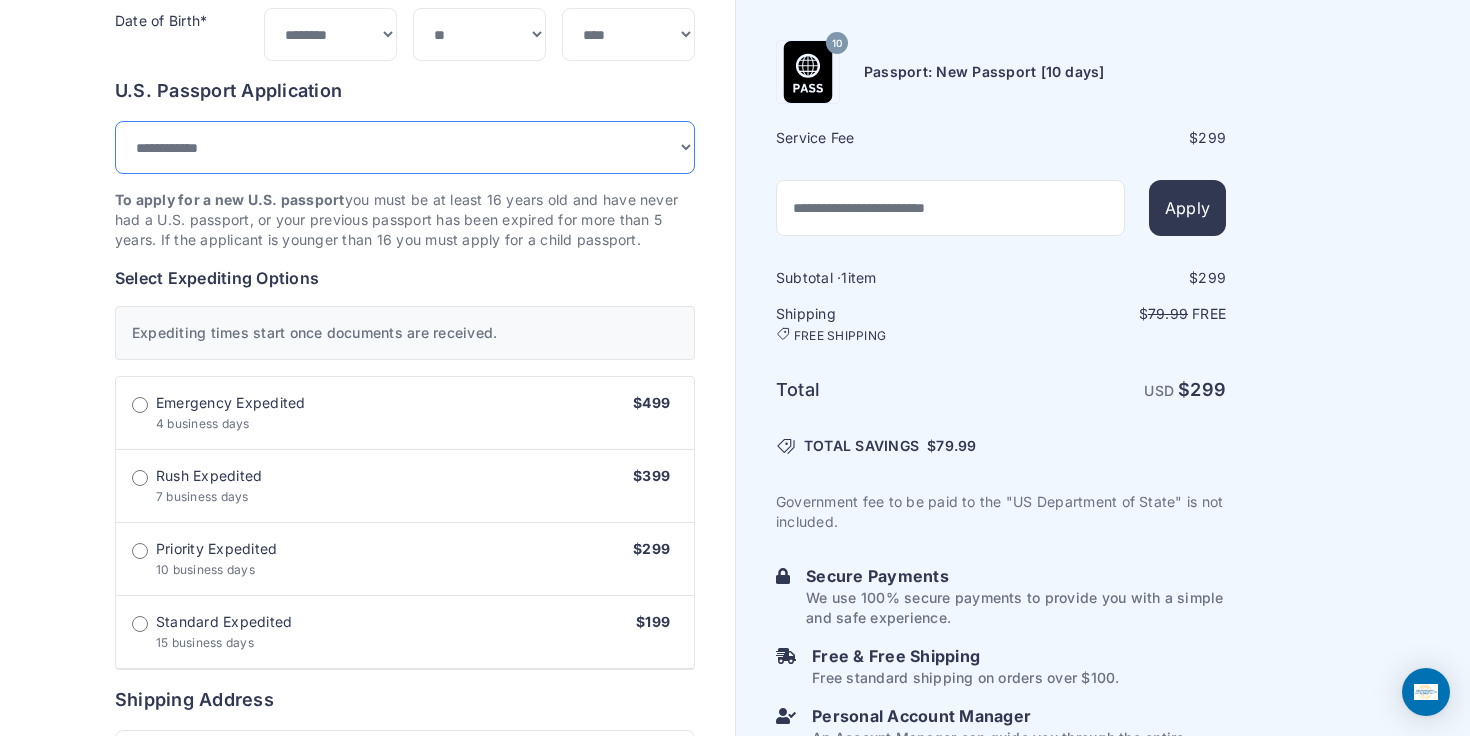 click on "**********" at bounding box center (405, 147) 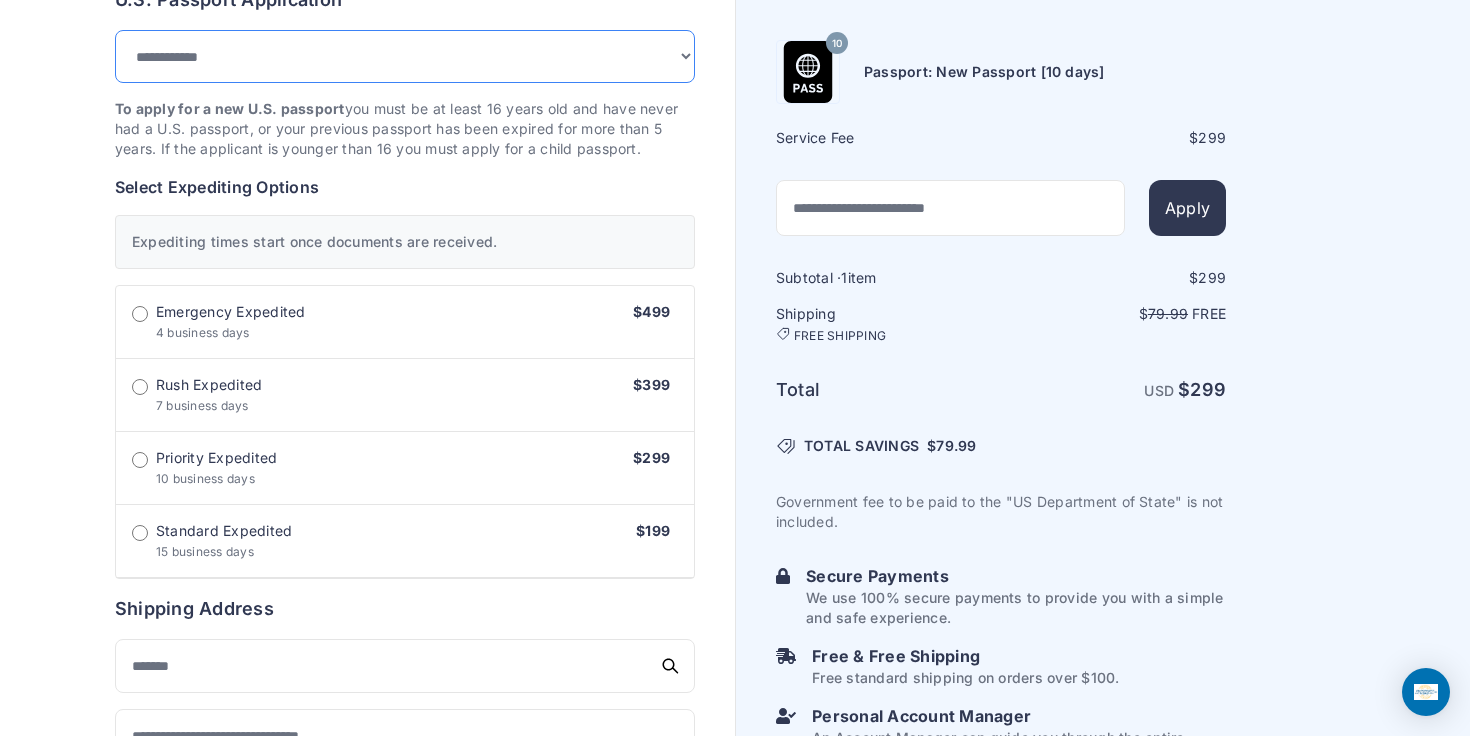 scroll, scrollTop: 480, scrollLeft: 0, axis: vertical 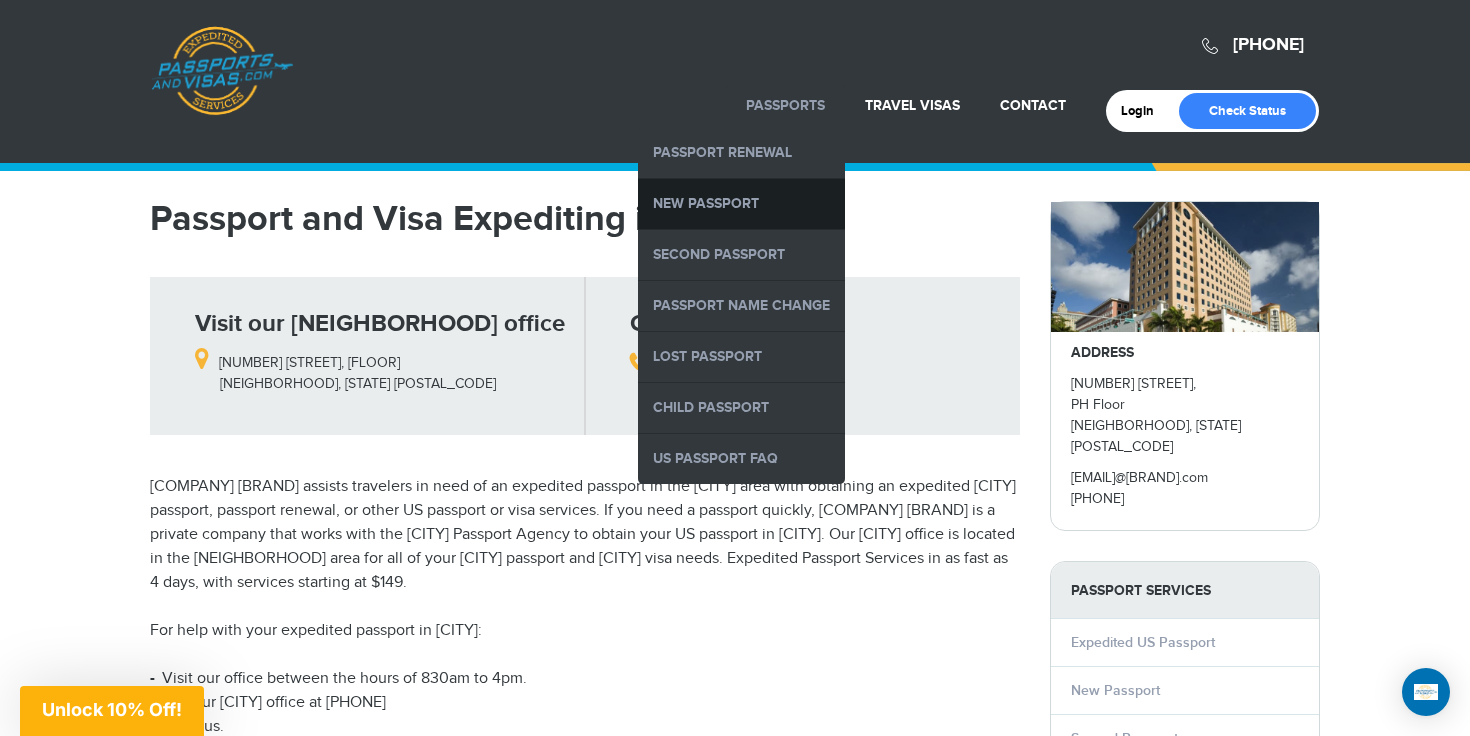click on "New Passport" at bounding box center [741, 204] 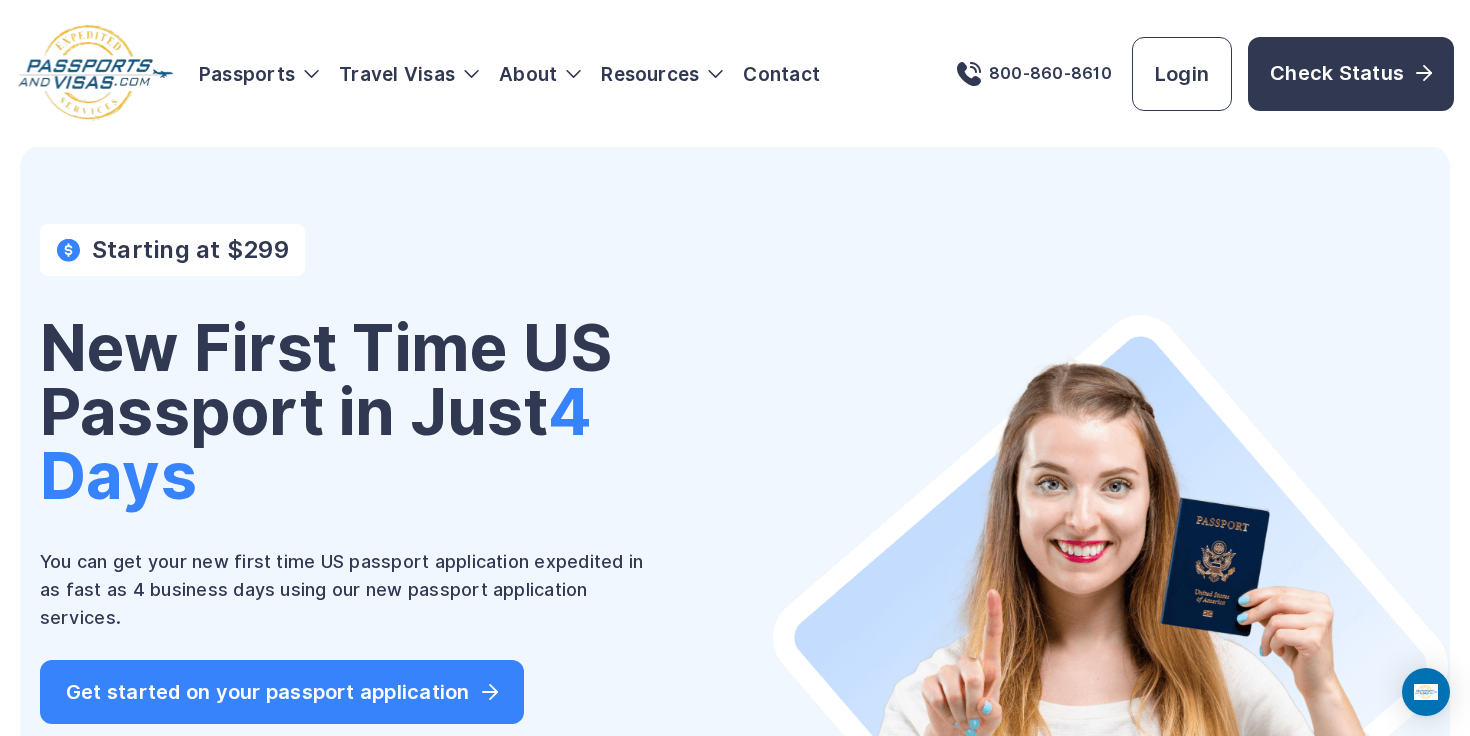 scroll, scrollTop: 0, scrollLeft: 0, axis: both 